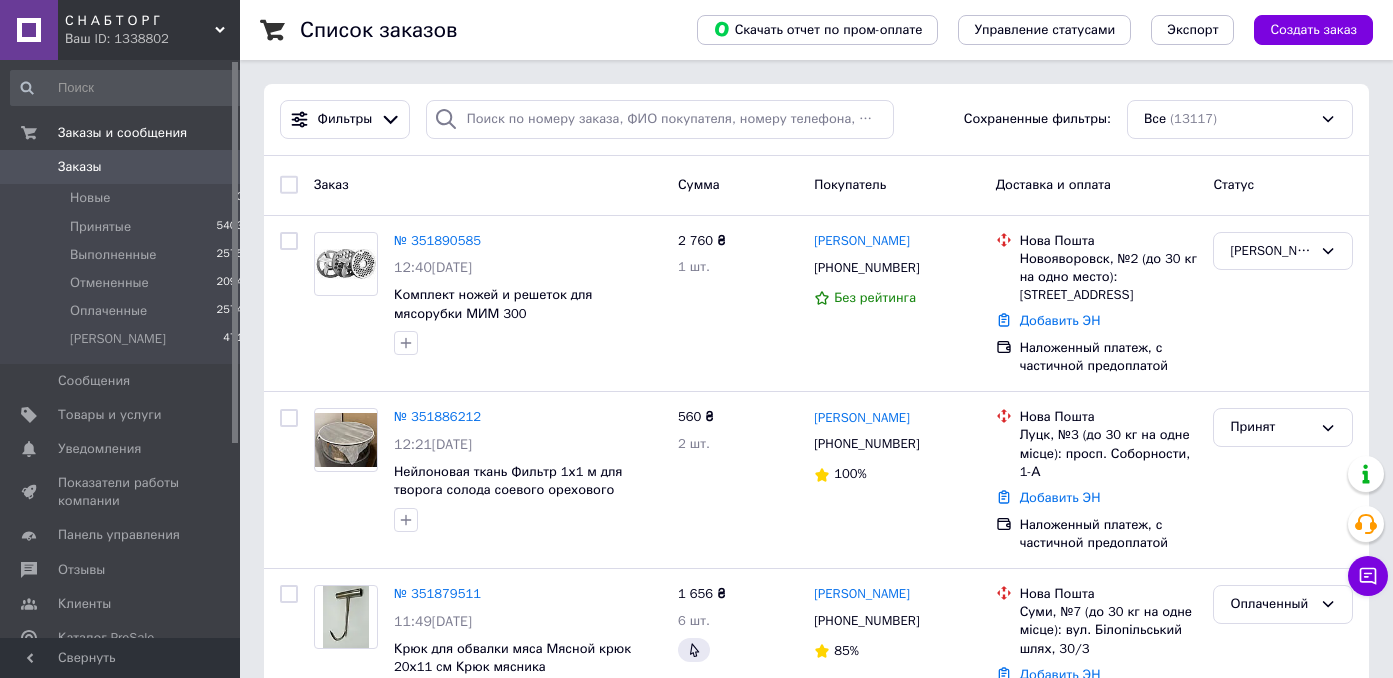 scroll, scrollTop: 0, scrollLeft: 0, axis: both 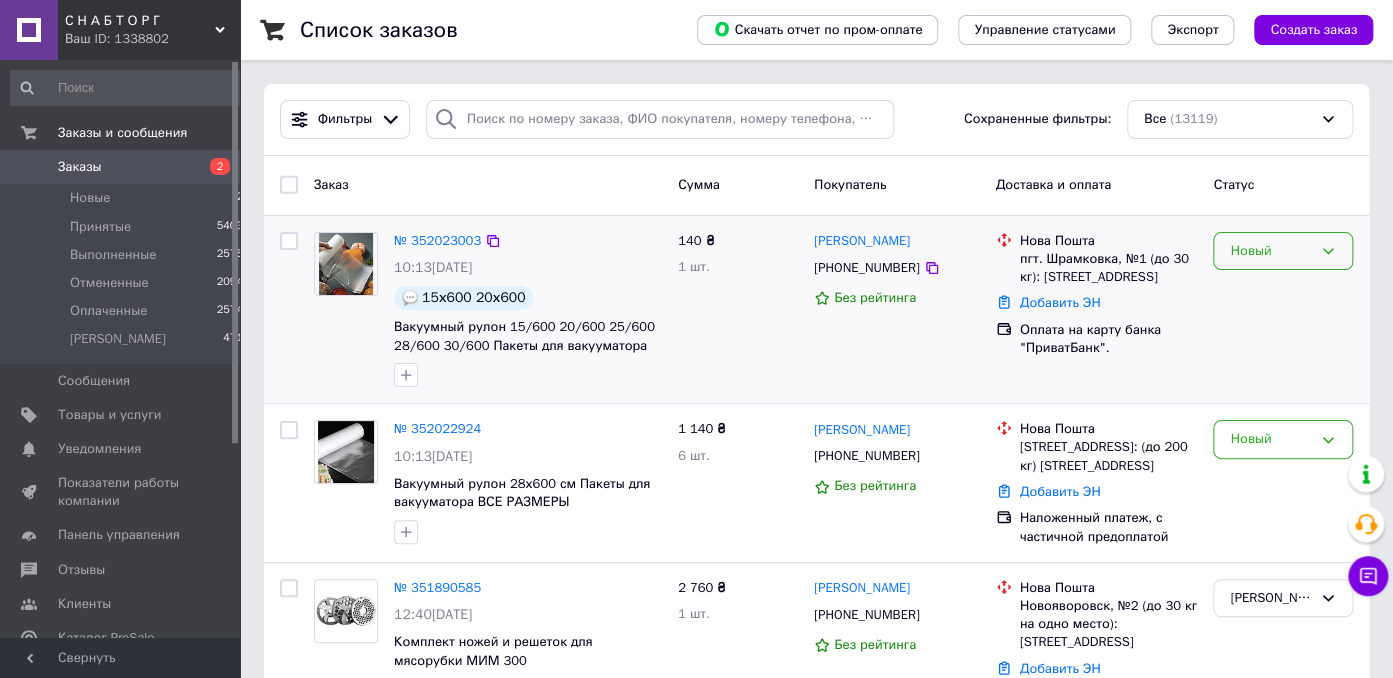 click on "Новый" at bounding box center (1271, 251) 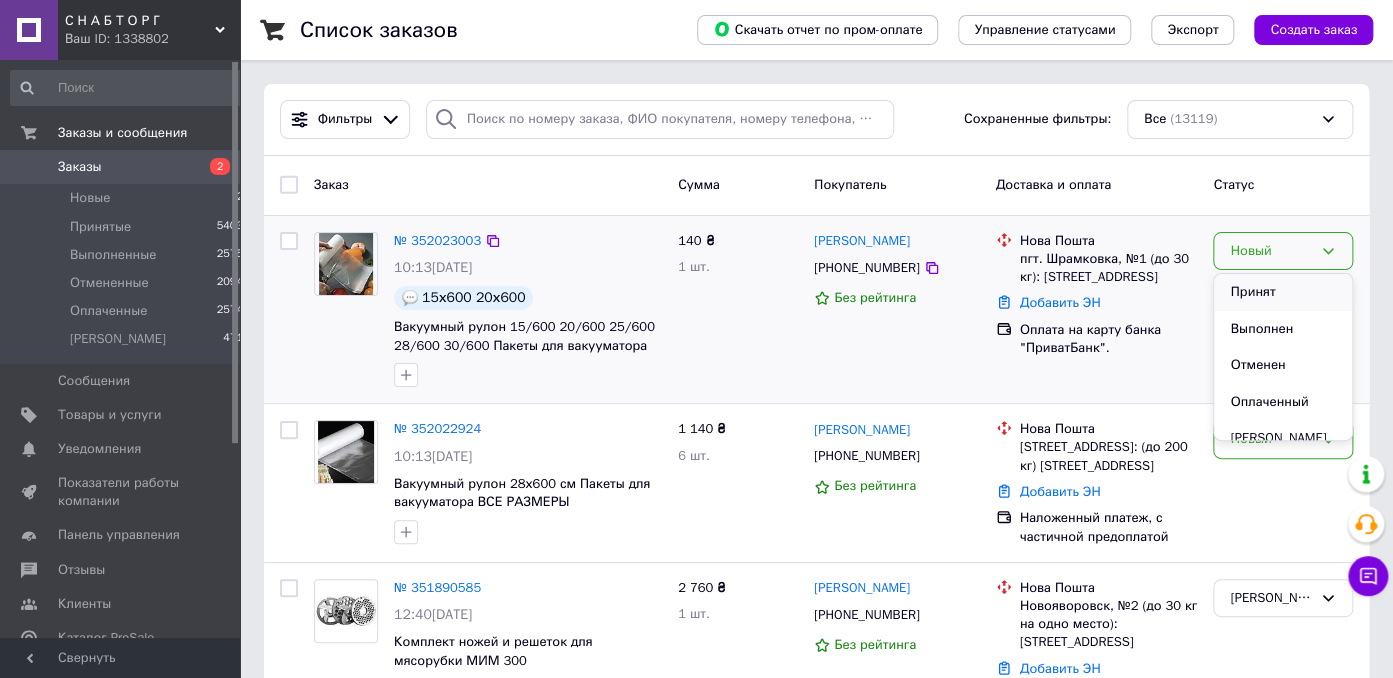 click on "Принят" at bounding box center [1283, 292] 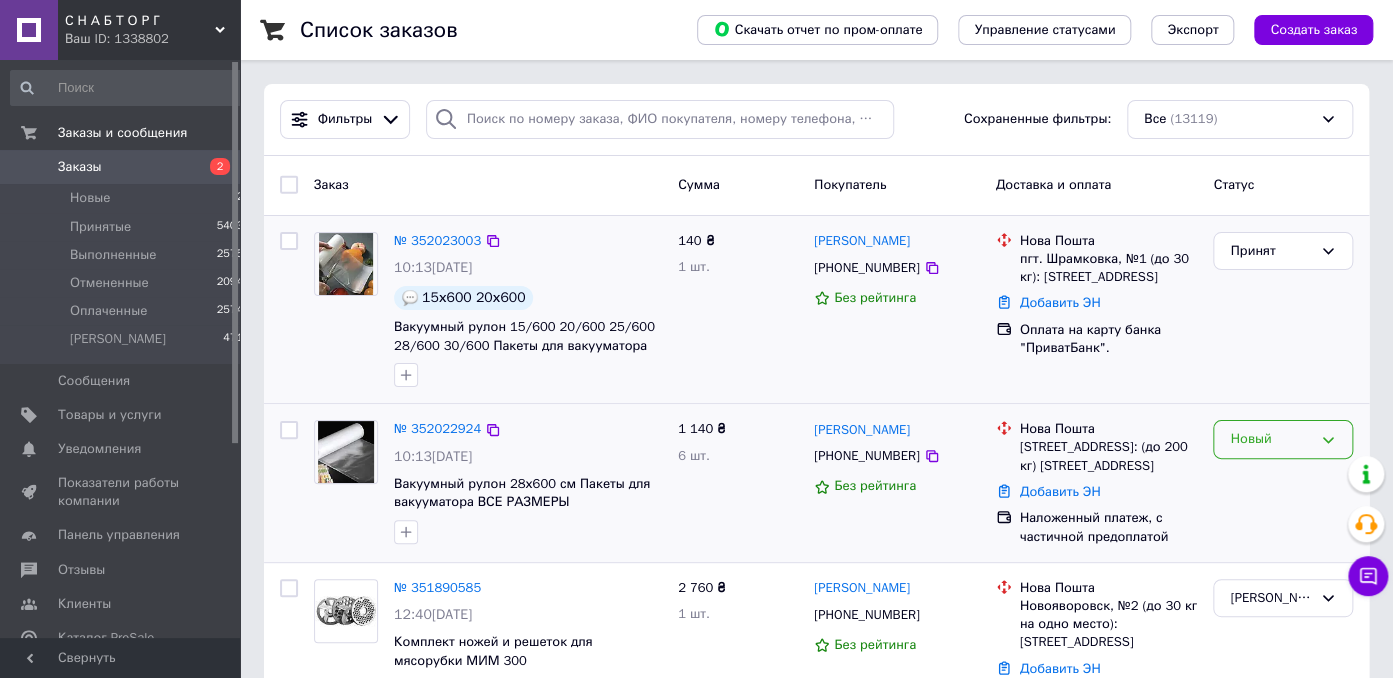 click on "Новый" at bounding box center [1271, 439] 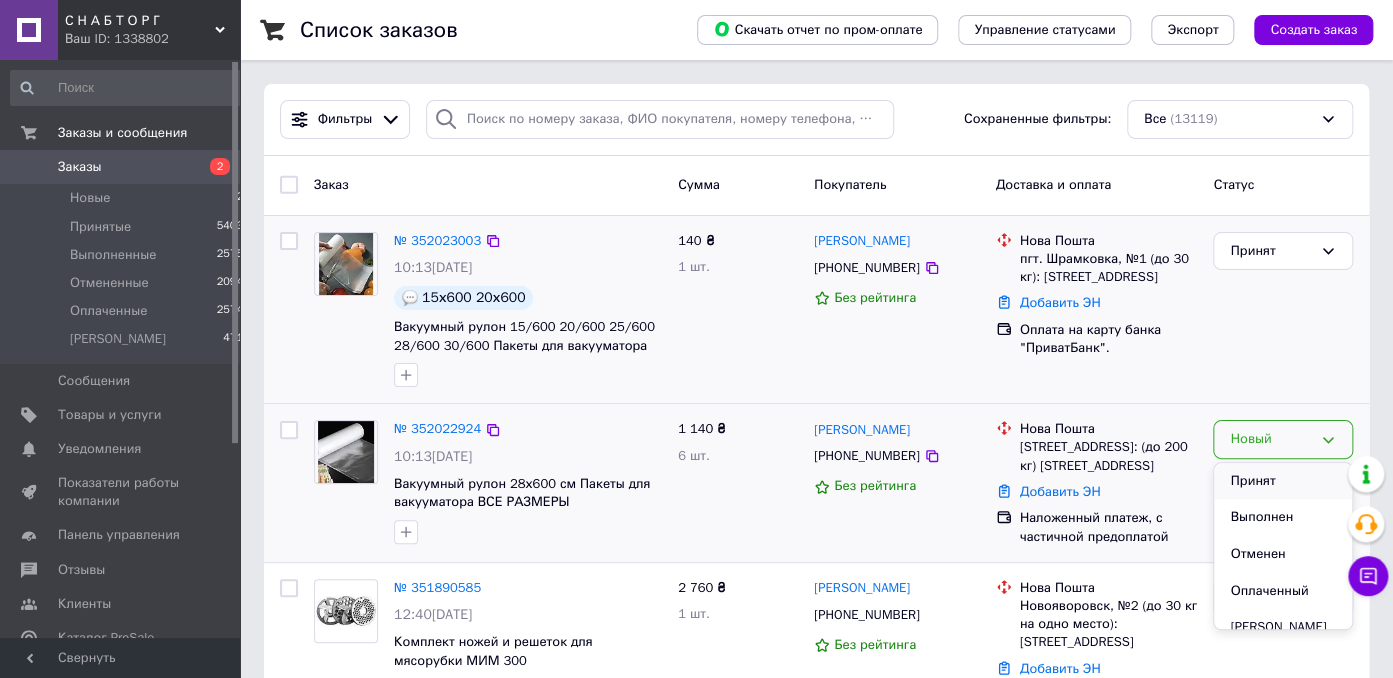 click on "Принят" at bounding box center [1283, 481] 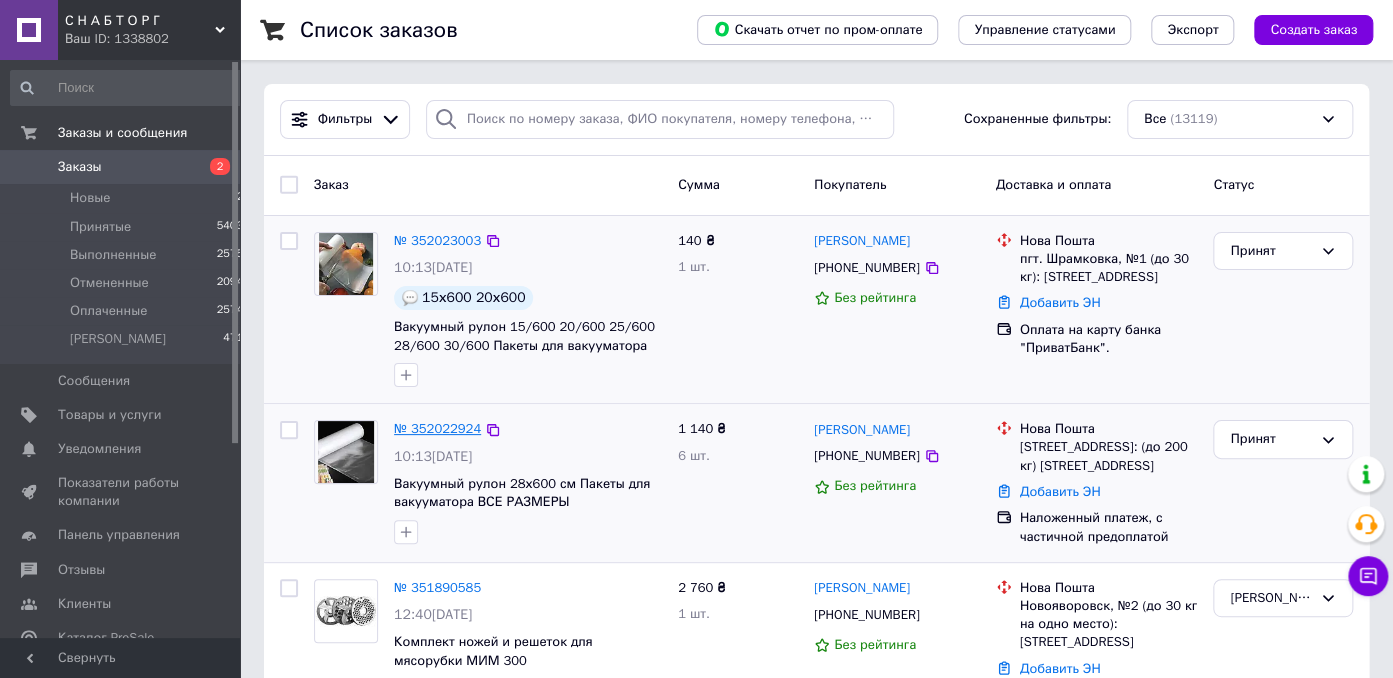click on "№ 352022924" at bounding box center (437, 428) 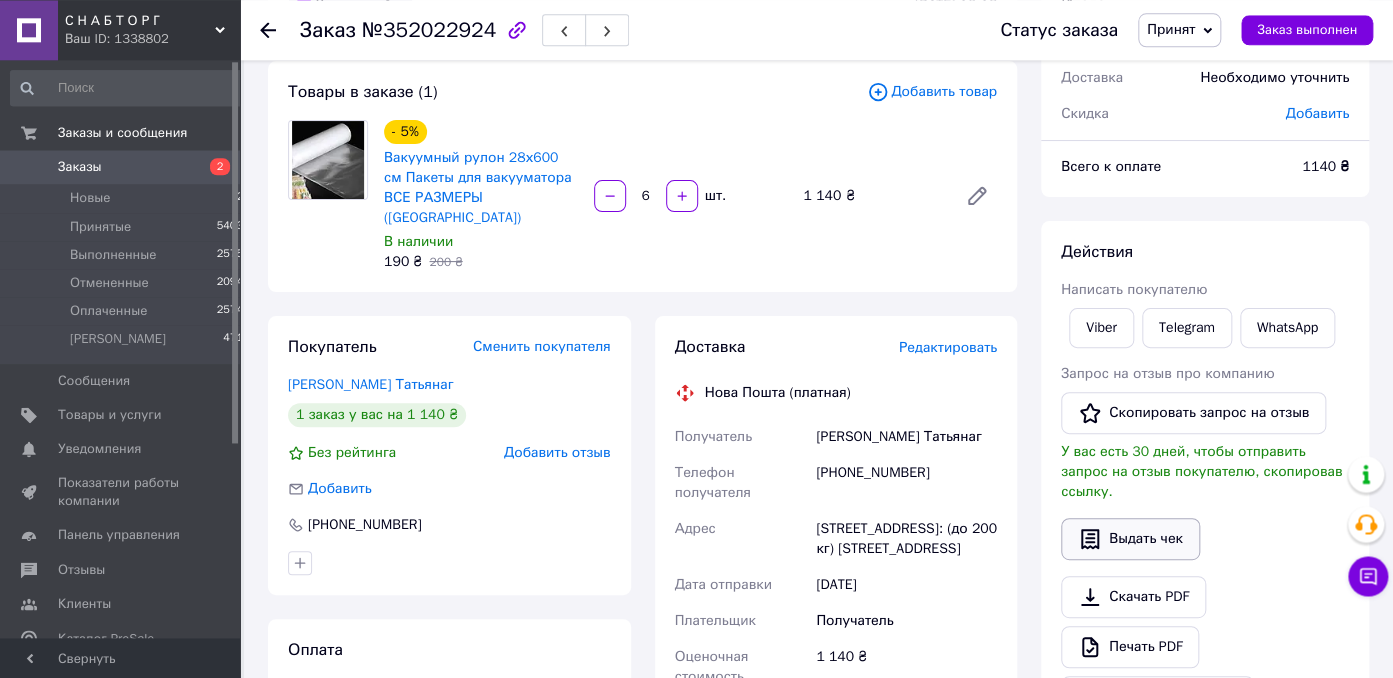 scroll, scrollTop: 211, scrollLeft: 0, axis: vertical 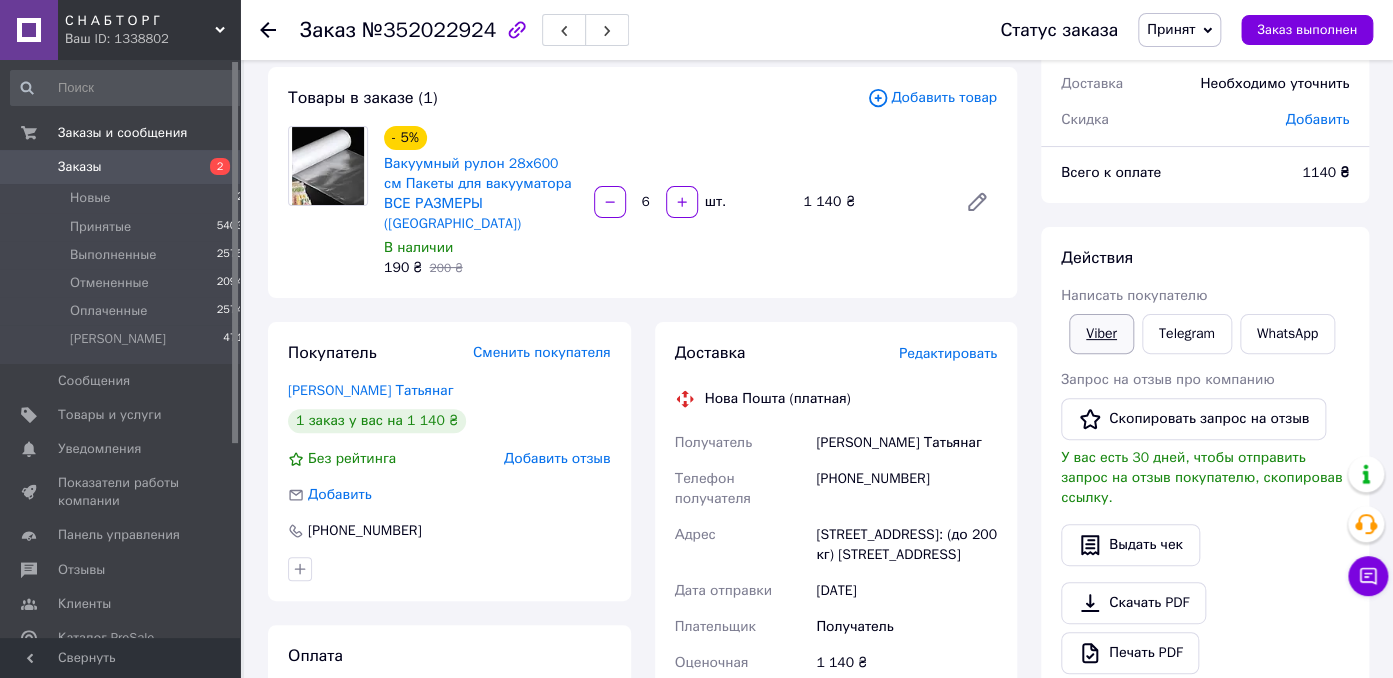 click on "Viber" at bounding box center [1101, 334] 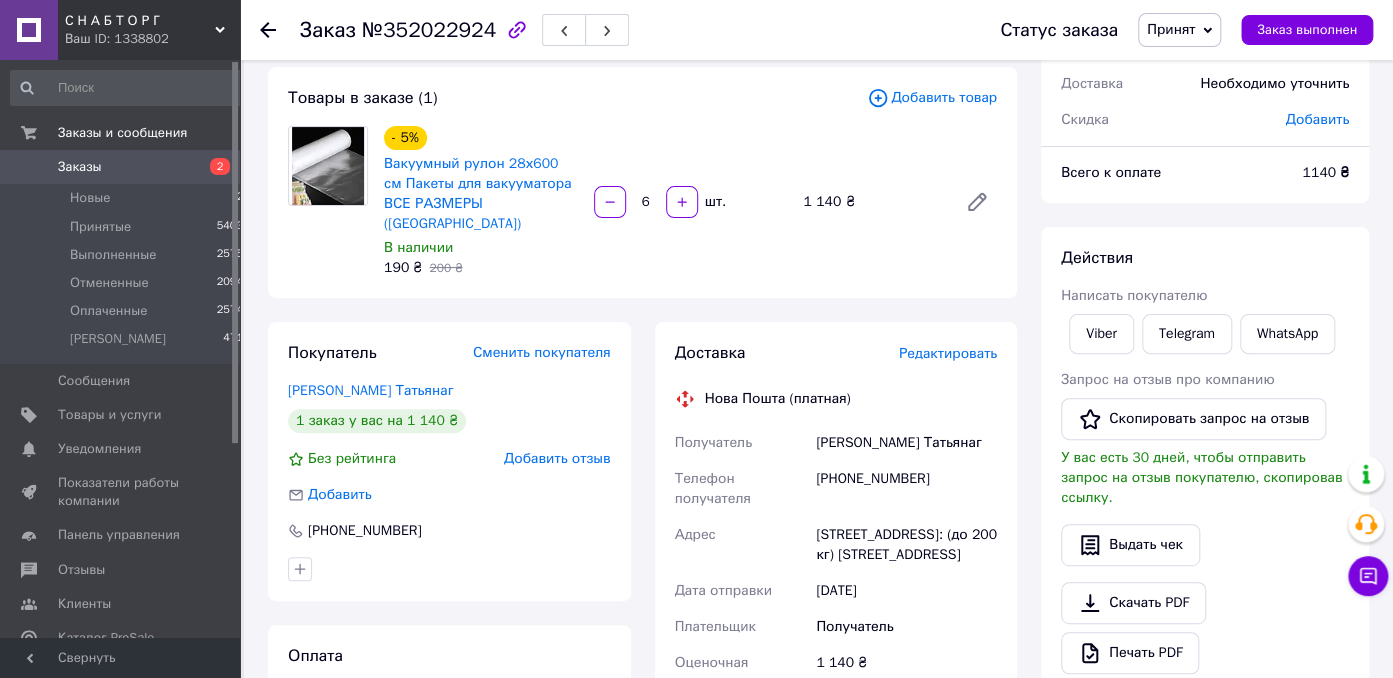 click on "Заказ с сайта 10.07.2025 | 10:13 Товары в заказе (1) Добавить товар - 5% Вакуумный рулон  28х600 см  Пакеты  для вакууматора ВСЕ РАЗМЕРЫ (Германия) В наличии 190 ₴   200 ₴ 6   шт. 1 140 ₴ Покупатель Сменить покупателя Сиченко Татьянаг 1 заказ у вас на 1 140 ₴ Без рейтинга   Добавить отзыв Добавить +380989445116 Оплата Наложенный платеж, с частичной предоплатой Доставка Редактировать Нова Пошта (платная) Получатель Сиченко Татьянаг Телефон получателя +380989445116 Адрес г. Киев (Киевская обл.), №4: (до 200 кг) ул. Верховинная, 69 Дата отправки 10.07.2025 Плательщик Получатель Оценочная стоимость или <" at bounding box center [642, 593] 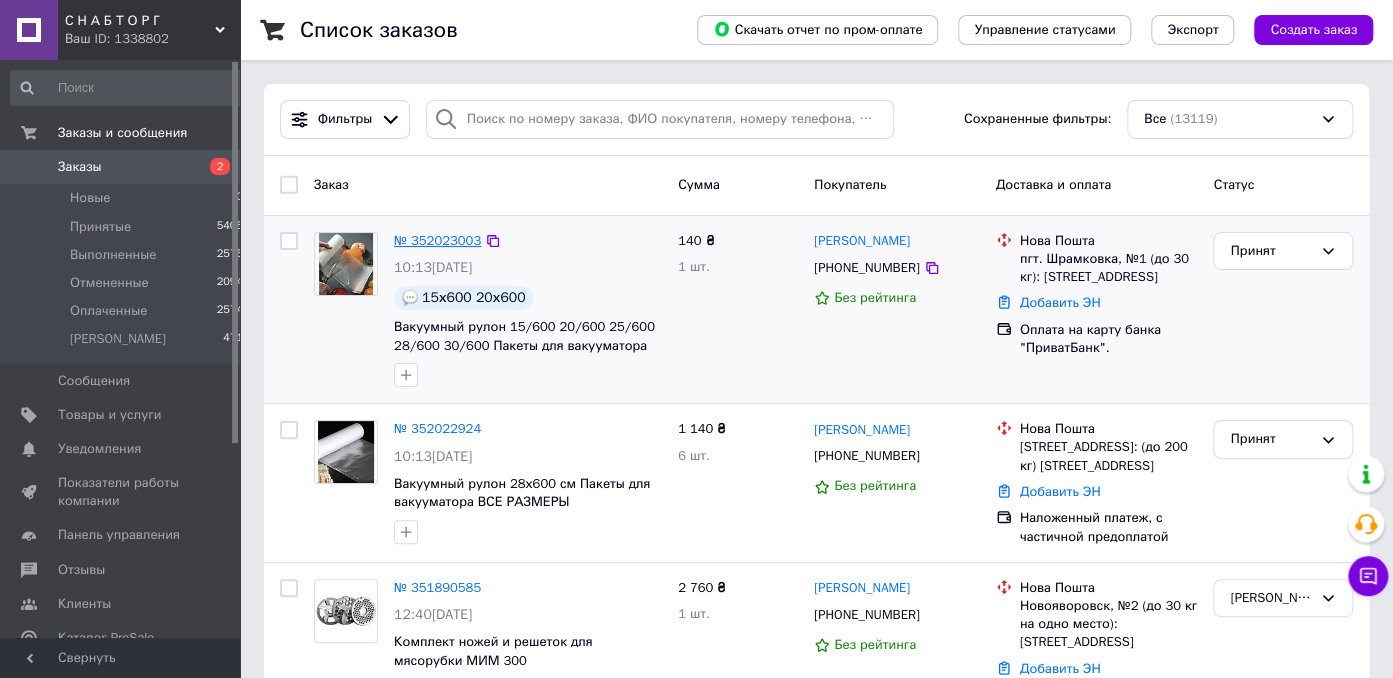 click on "№ 352023003" at bounding box center [437, 240] 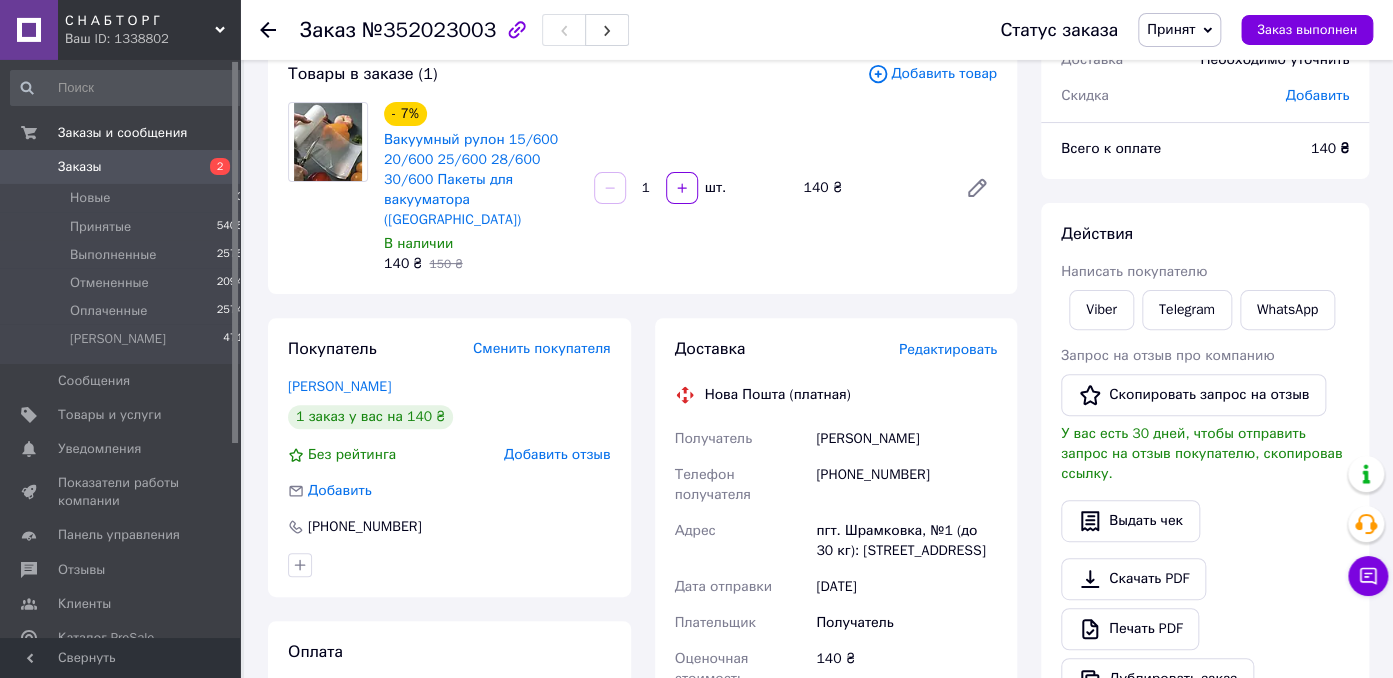 scroll, scrollTop: 0, scrollLeft: 0, axis: both 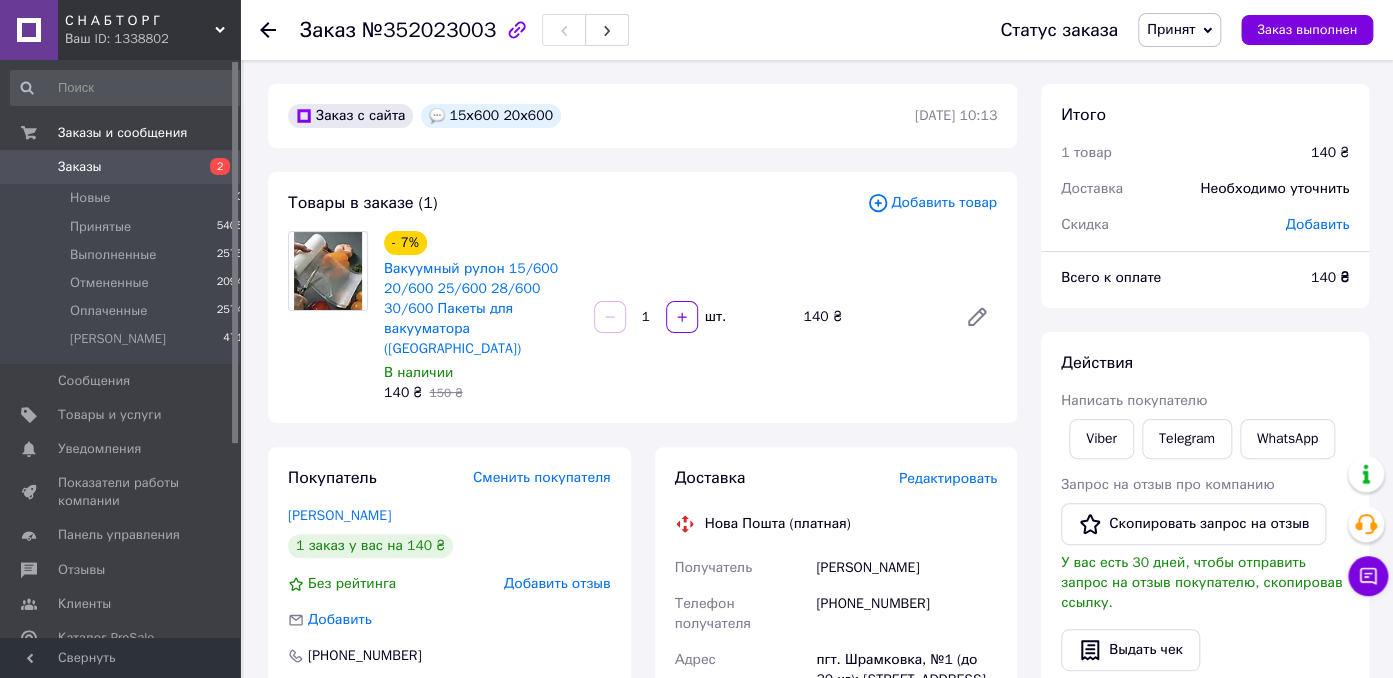 click 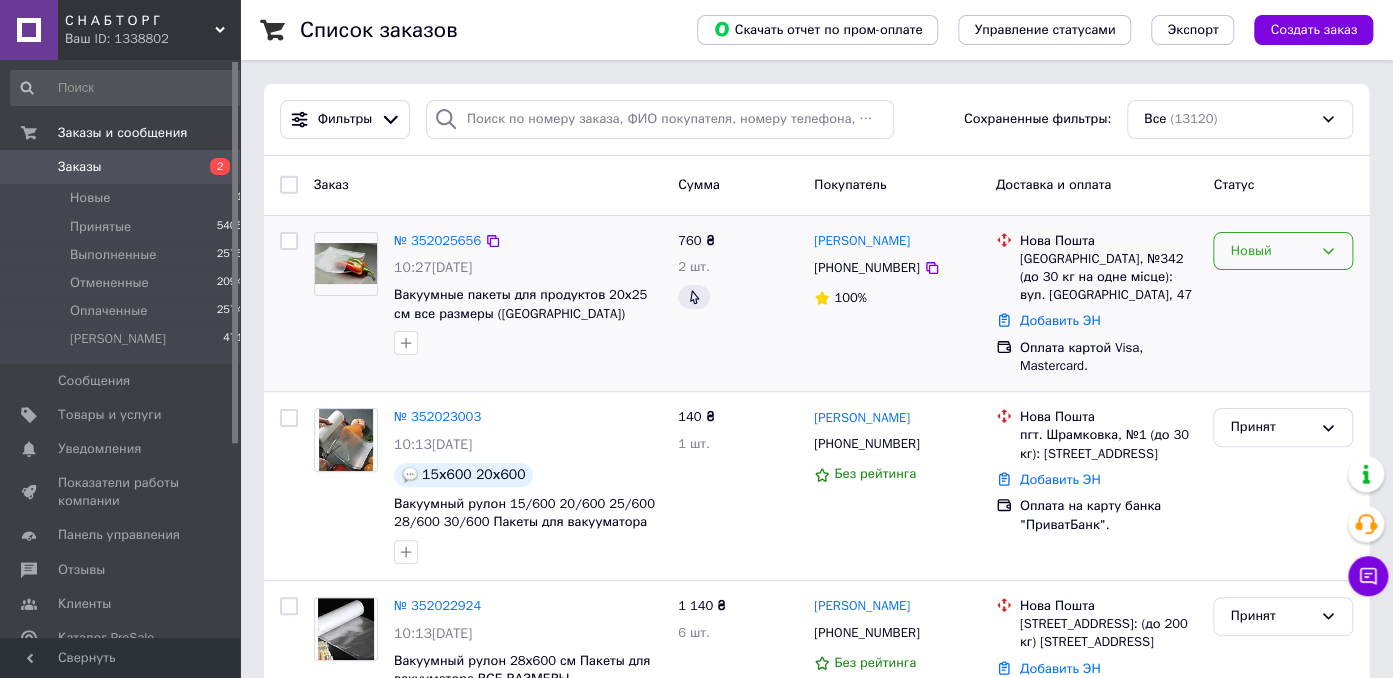 click on "Новый" at bounding box center (1271, 251) 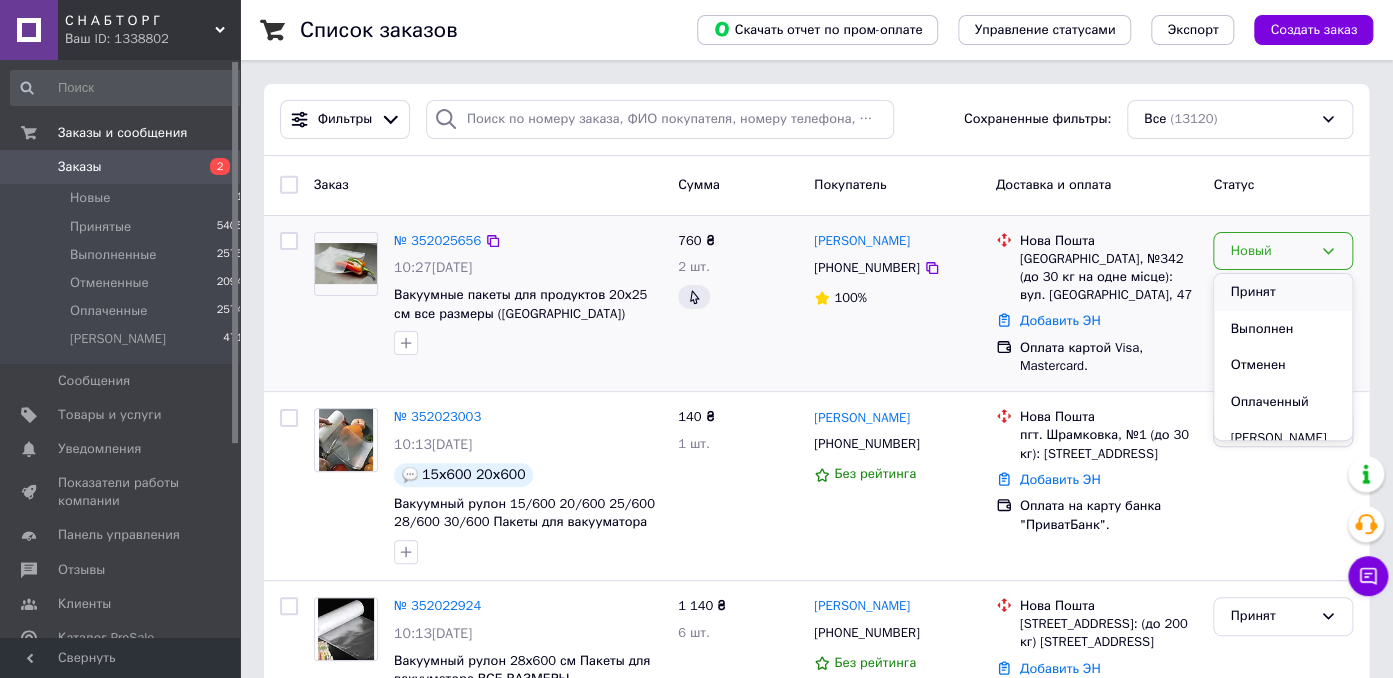 click on "Принят" at bounding box center [1283, 292] 